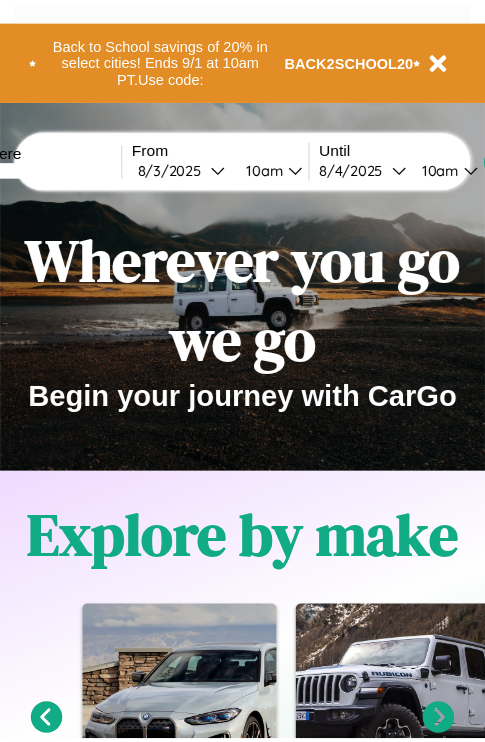 scroll, scrollTop: 0, scrollLeft: 0, axis: both 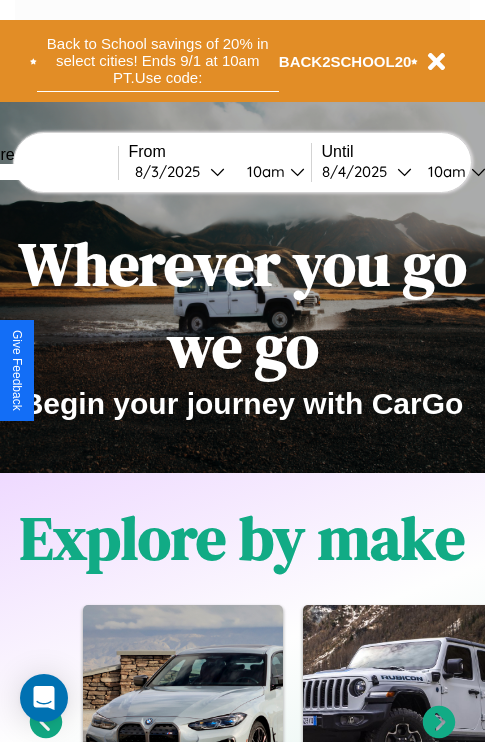 click on "Back to School savings of 20% in select cities! Ends 9/1 at 10am PT.  Use code:" at bounding box center [158, 61] 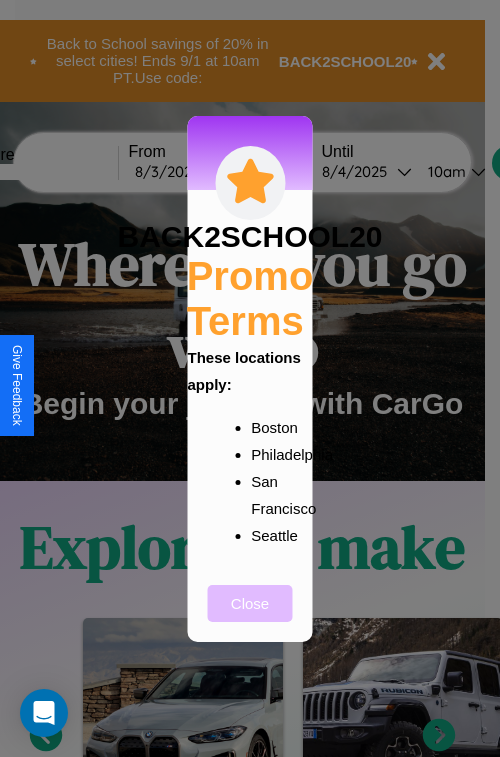 click on "Close" at bounding box center [250, 603] 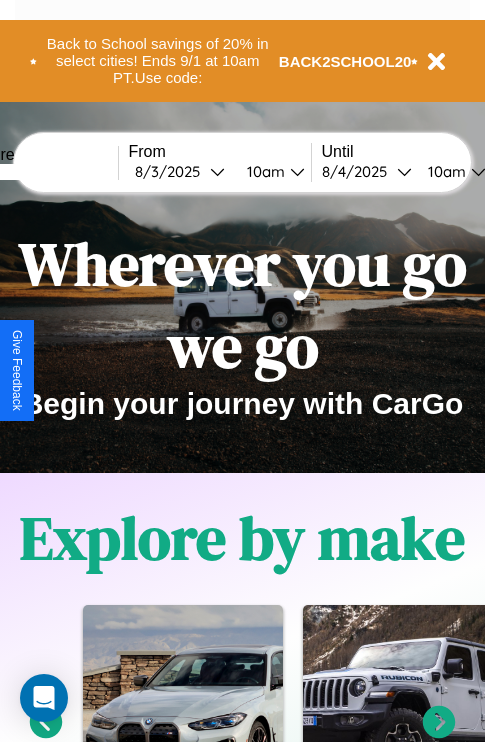 click at bounding box center (43, 172) 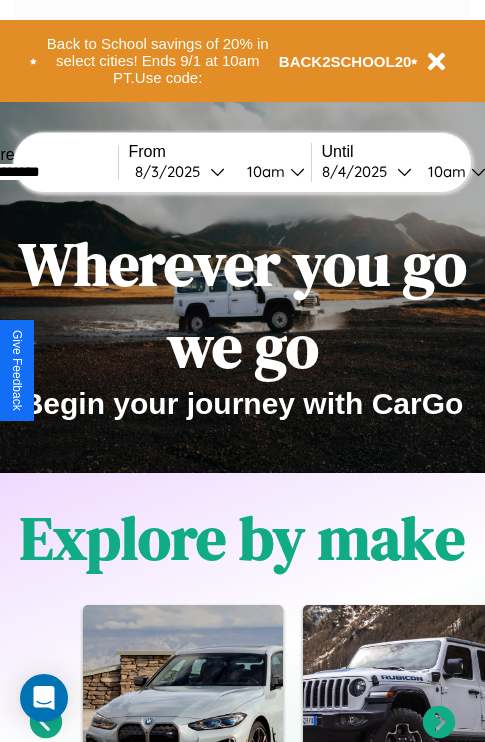 type on "**********" 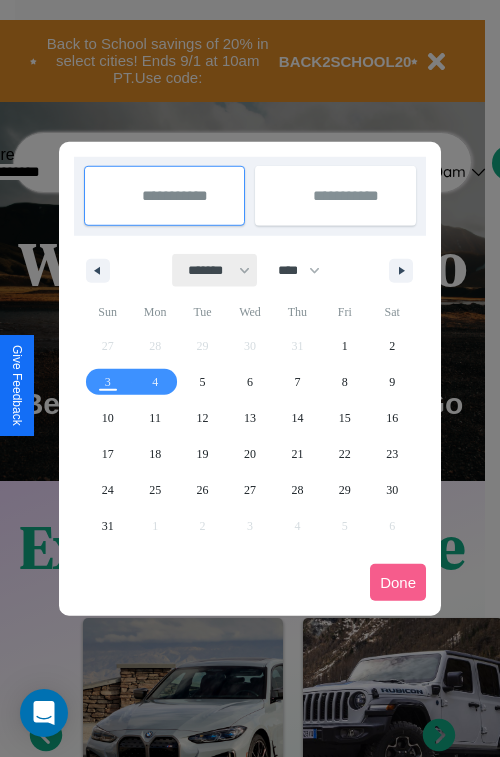 click on "******* ******** ***** ***** *** **** **** ****** ********* ******* ******** ********" at bounding box center (215, 270) 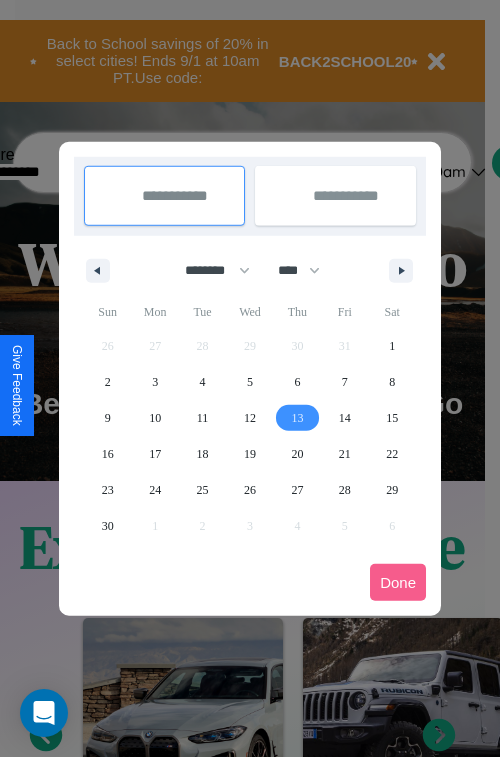 click on "13" at bounding box center [297, 418] 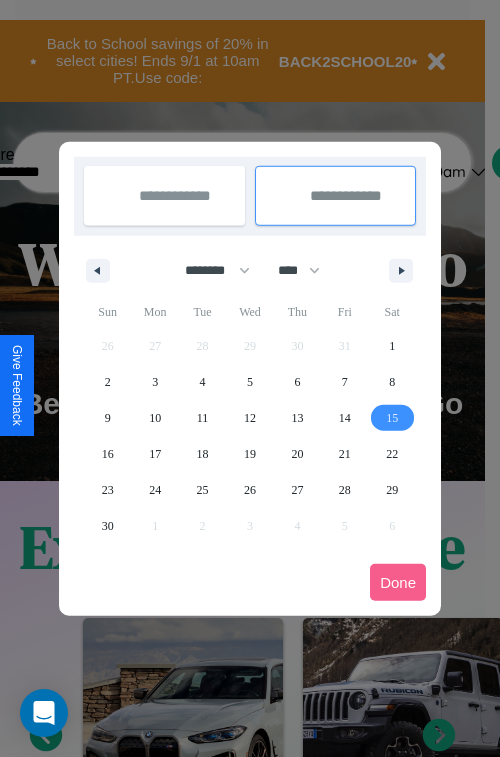click on "15" at bounding box center [392, 418] 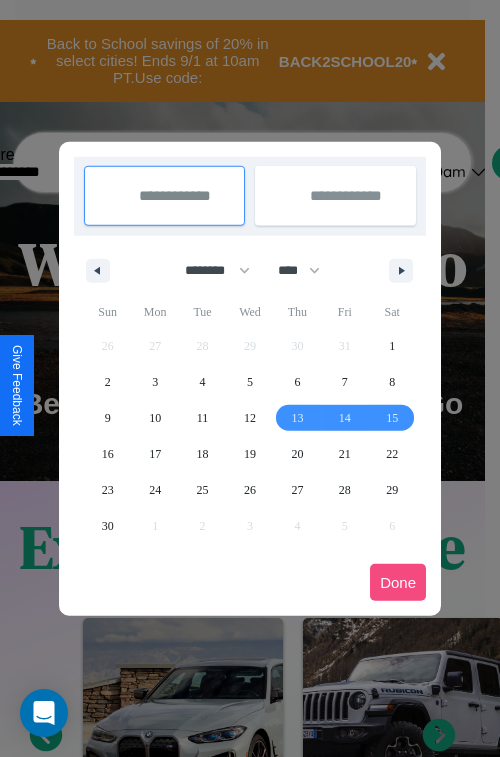 click on "Done" at bounding box center (398, 582) 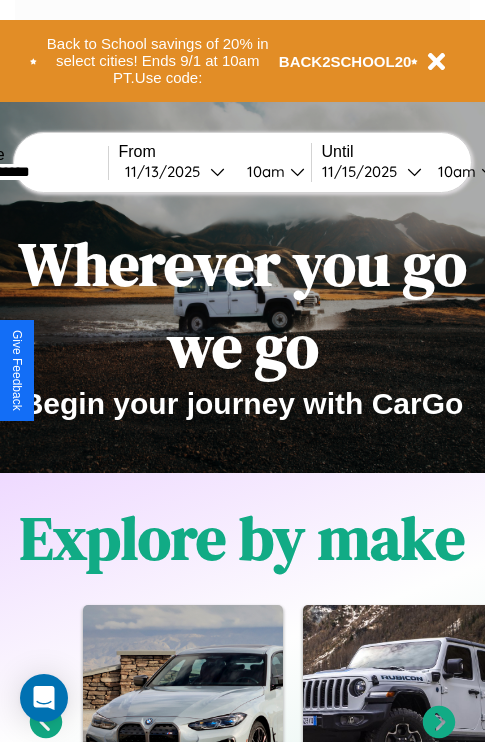 scroll, scrollTop: 0, scrollLeft: 77, axis: horizontal 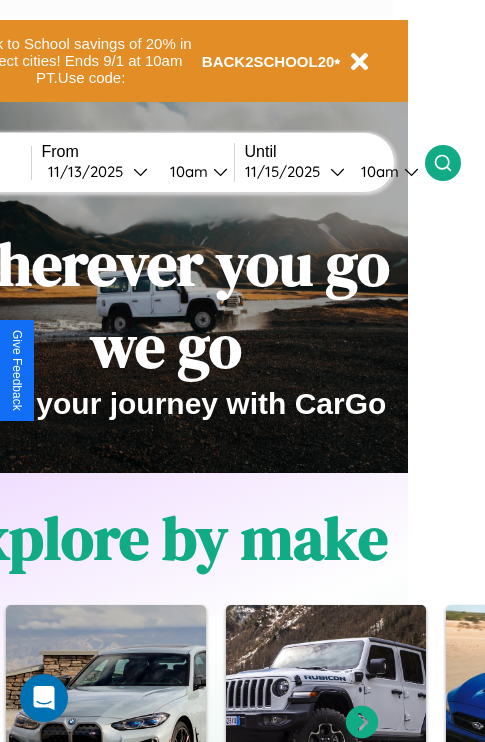 click 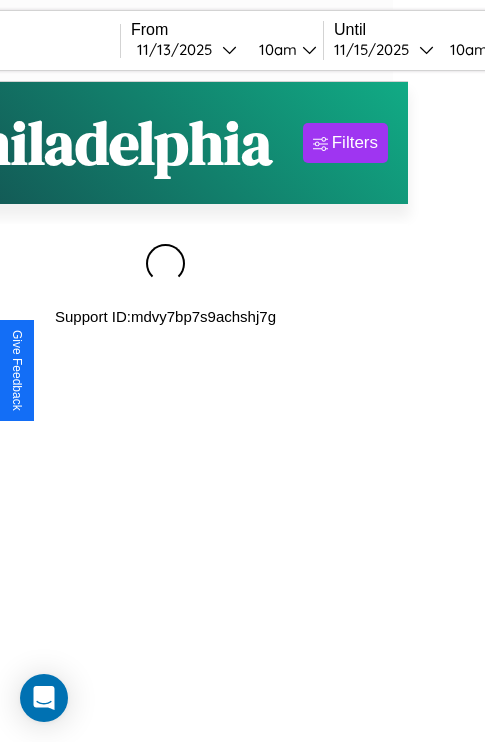 scroll, scrollTop: 0, scrollLeft: 0, axis: both 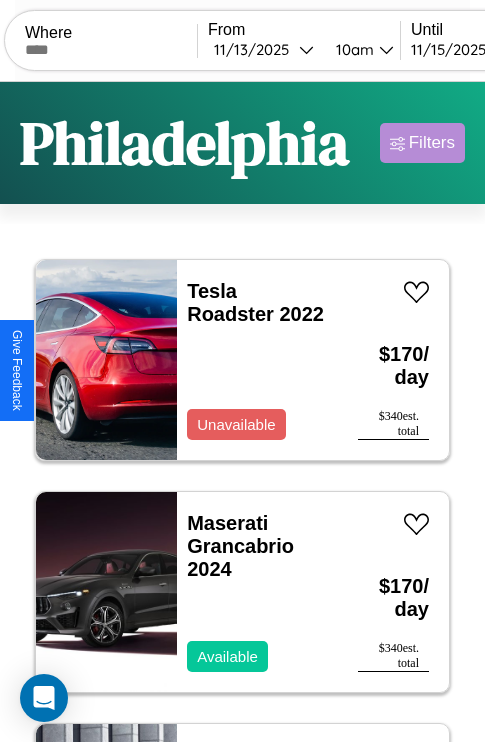 click on "Filters" at bounding box center (432, 143) 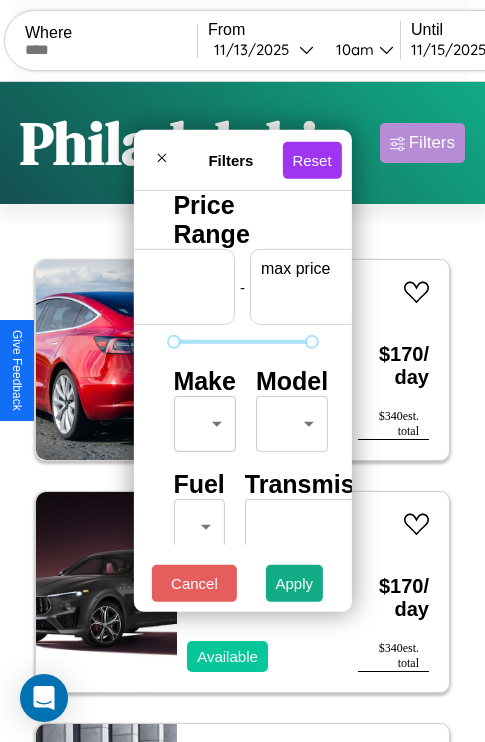 scroll, scrollTop: 0, scrollLeft: 124, axis: horizontal 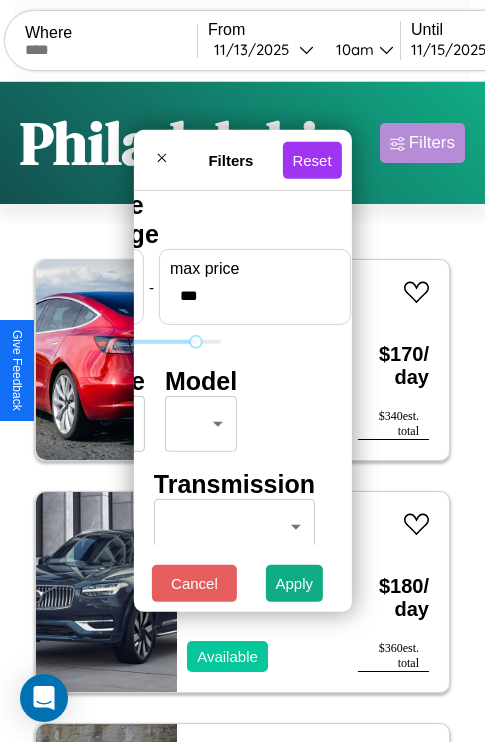 type on "***" 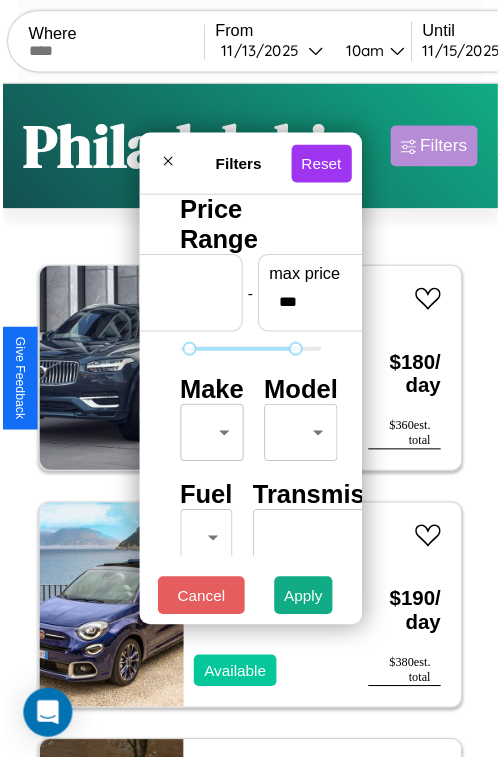 scroll, scrollTop: 59, scrollLeft: 0, axis: vertical 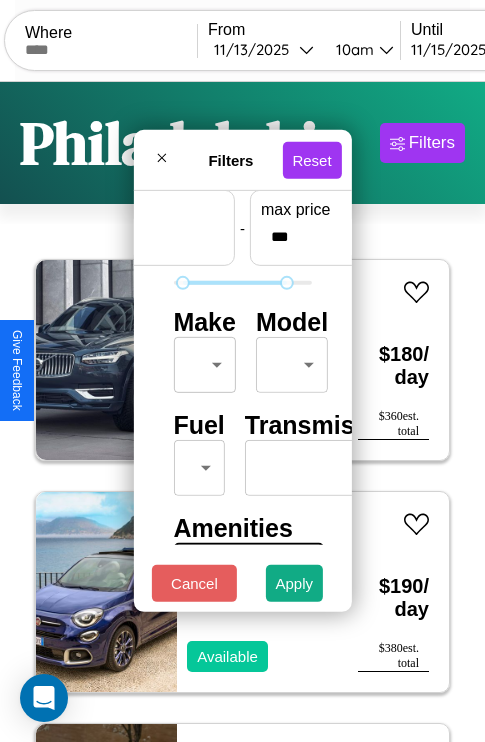 type on "**" 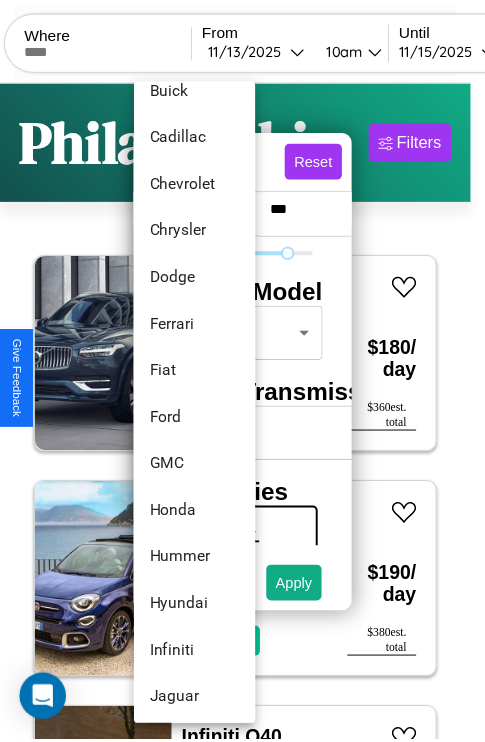 scroll, scrollTop: 518, scrollLeft: 0, axis: vertical 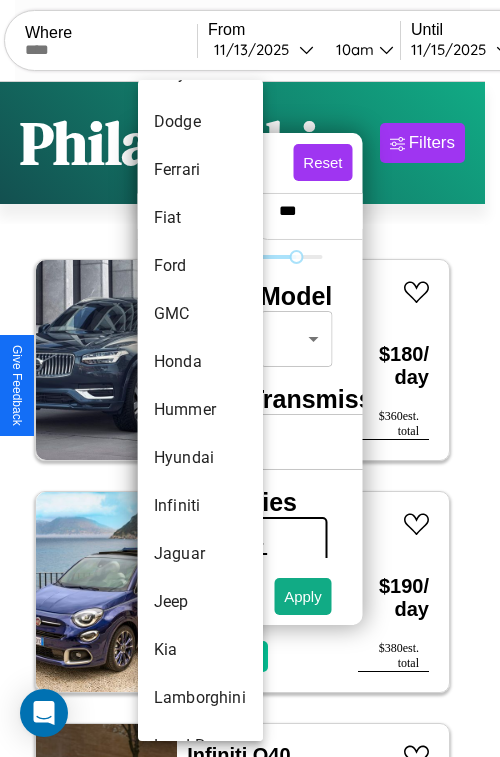 click on "Hummer" at bounding box center [200, 410] 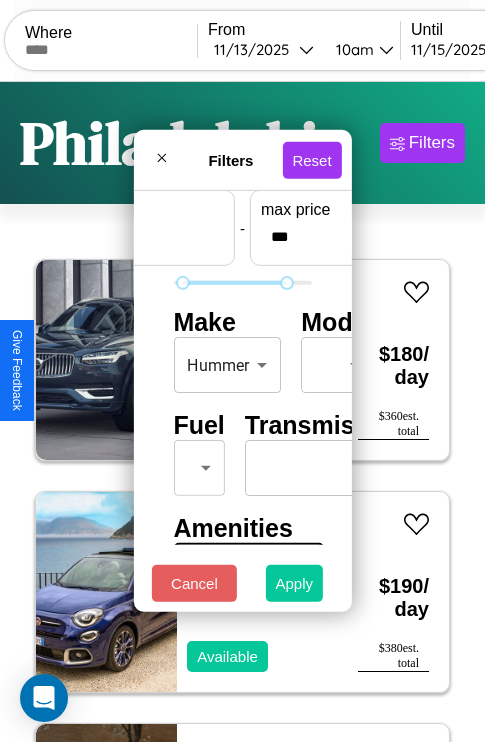 click on "Apply" at bounding box center [295, 583] 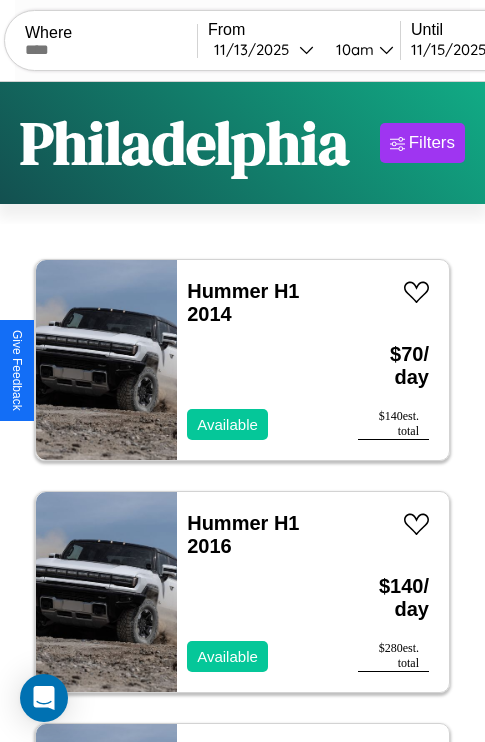 scroll, scrollTop: 79, scrollLeft: 0, axis: vertical 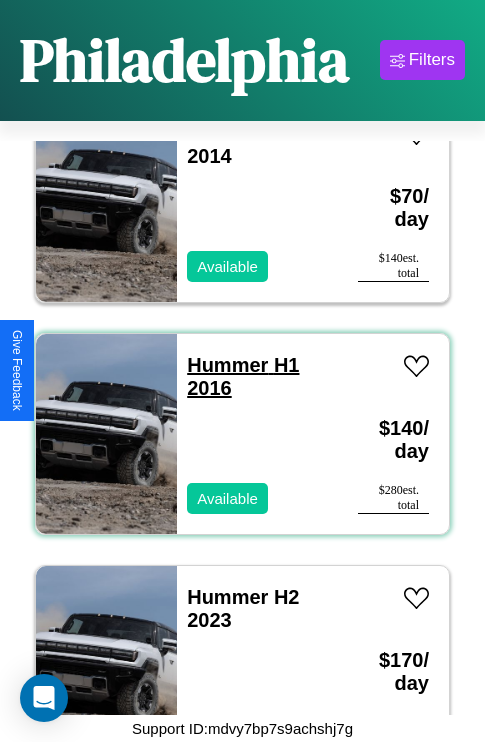 click on "Hummer   H1   2016" at bounding box center [243, 376] 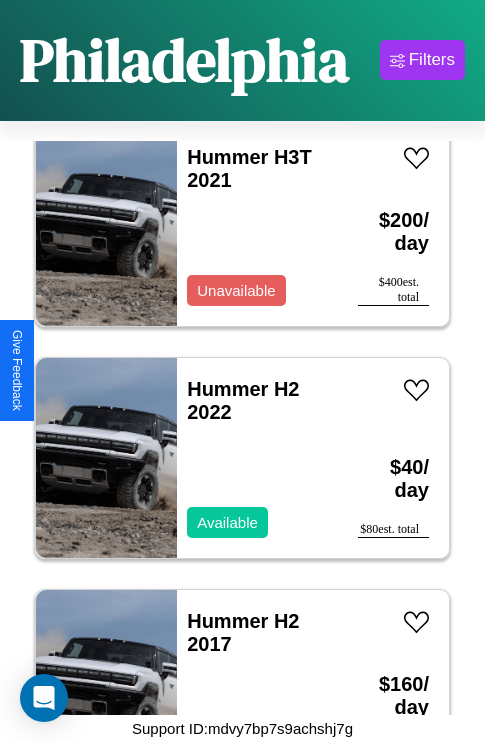 scroll, scrollTop: 1003, scrollLeft: 0, axis: vertical 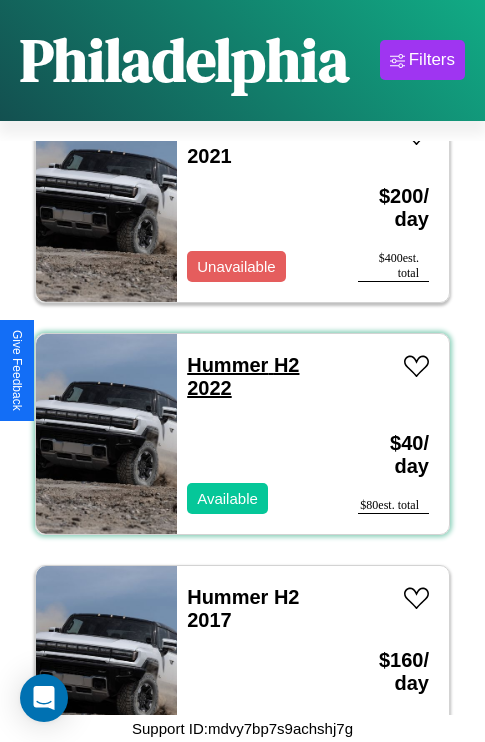 click on "Hummer   H2   2022" at bounding box center (243, 376) 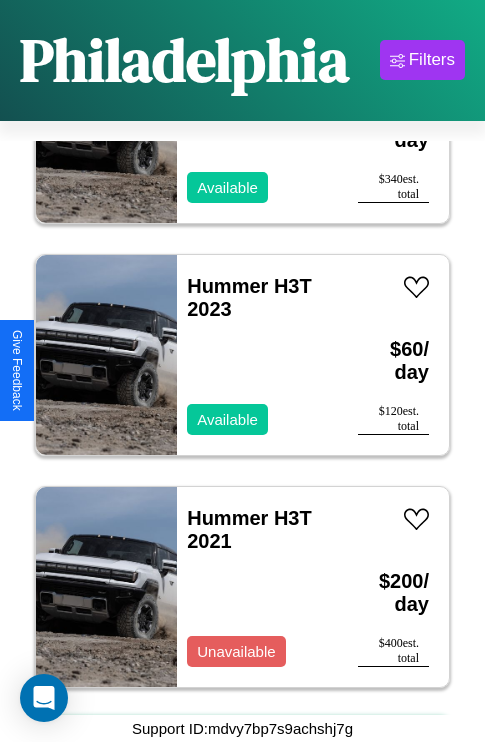 scroll, scrollTop: 307, scrollLeft: 0, axis: vertical 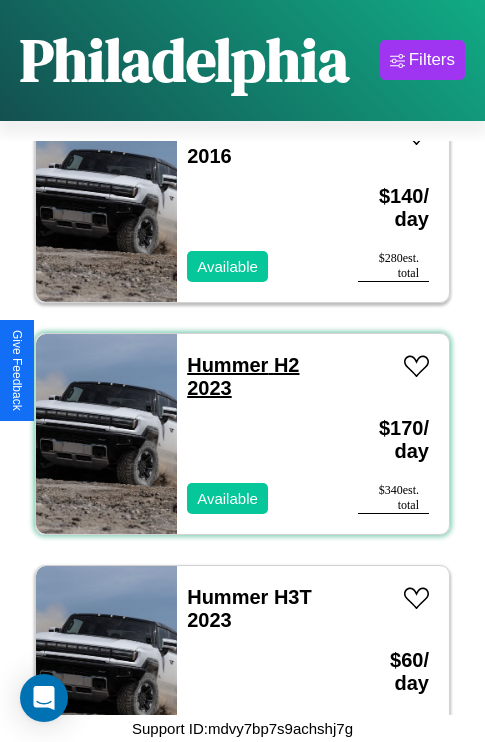 click on "Hummer   H2   2023" at bounding box center (243, 376) 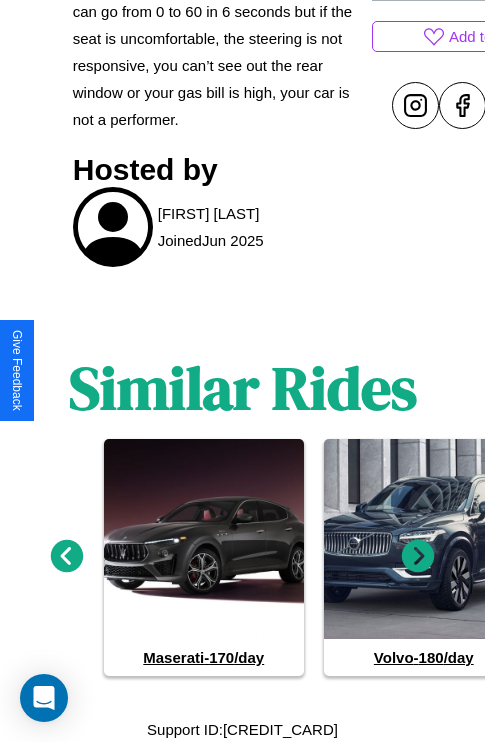 scroll, scrollTop: 1002, scrollLeft: 0, axis: vertical 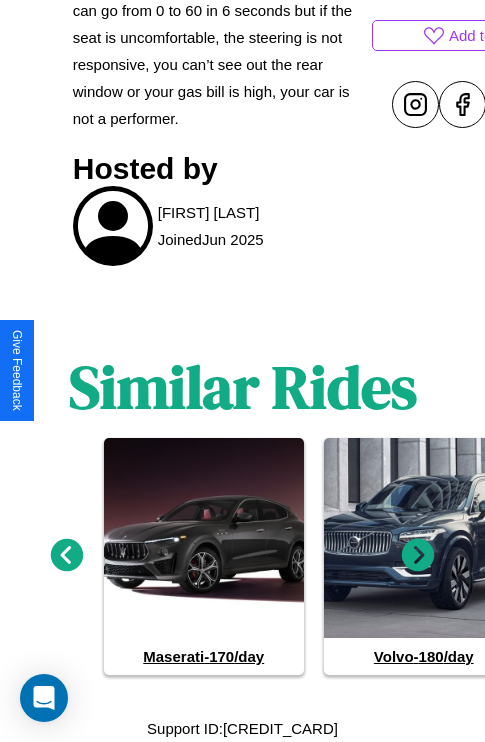 click 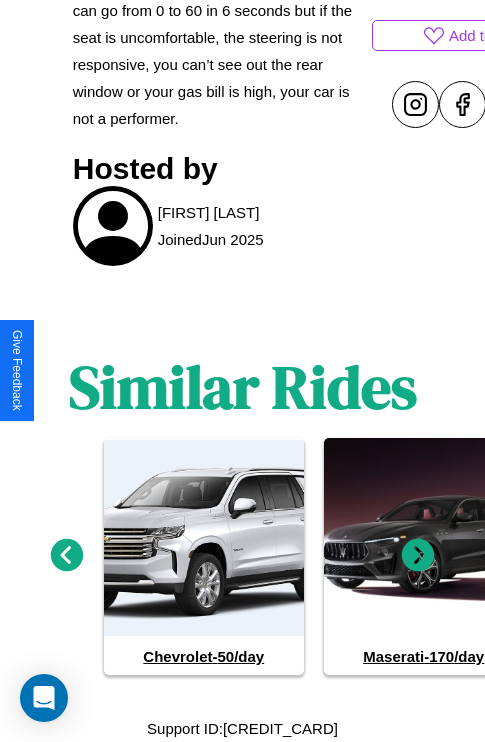 click 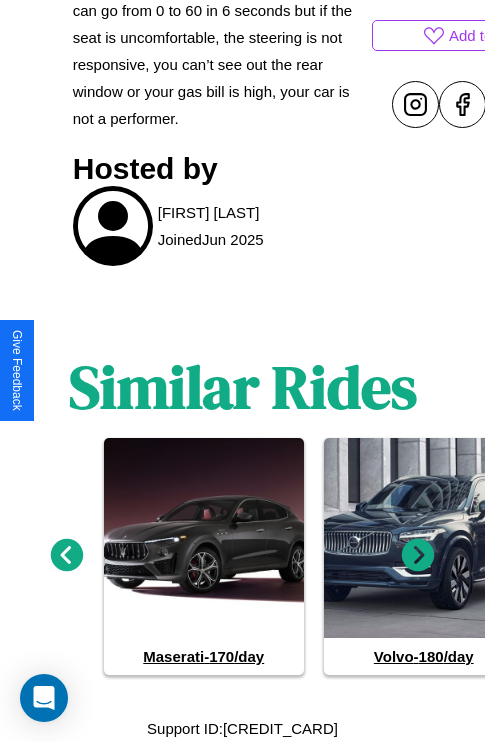 click 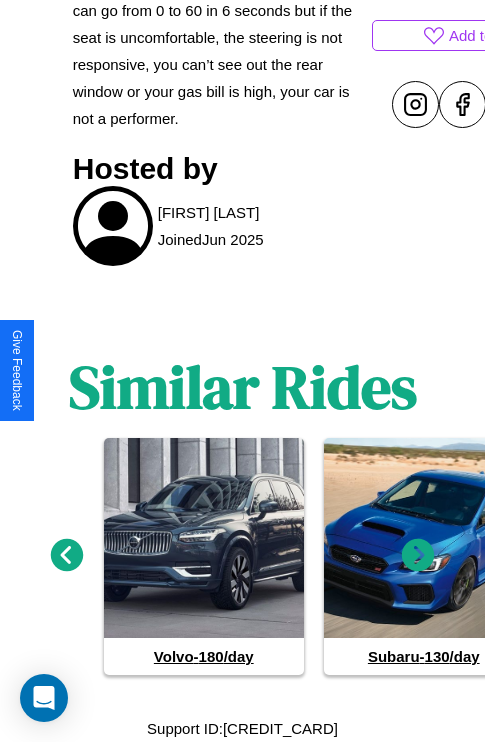 click 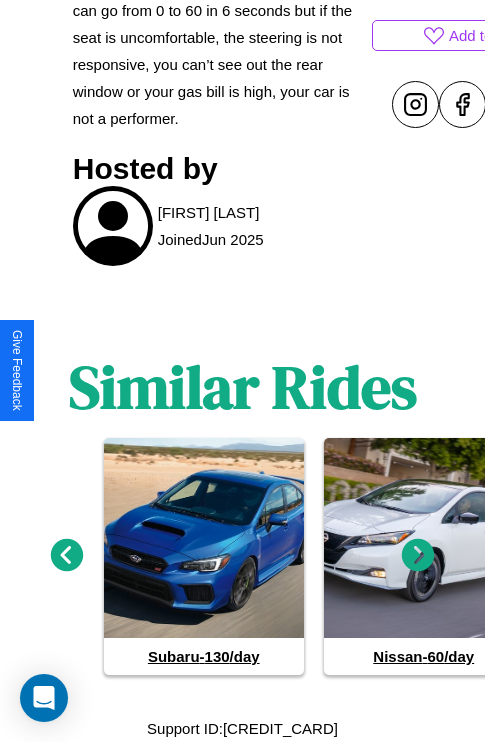 click 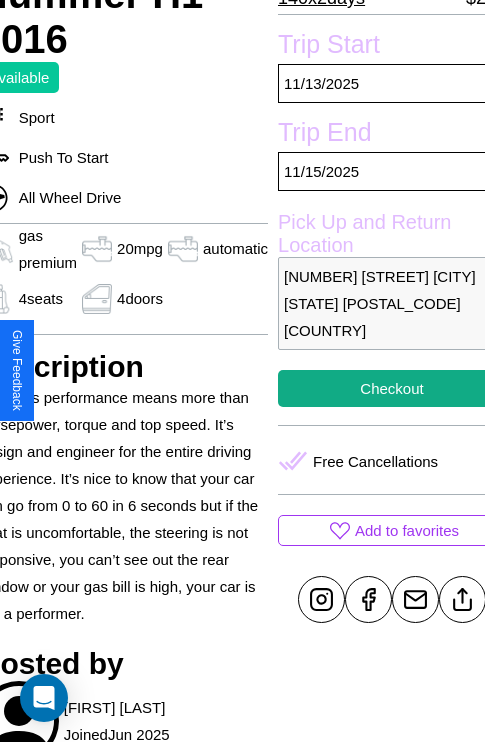 scroll, scrollTop: 440, scrollLeft: 107, axis: both 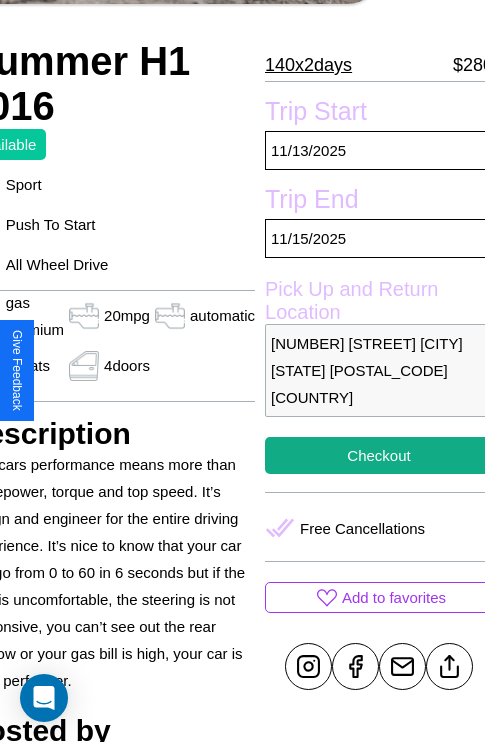 click on "1304 First Street  Philadelphia Pennsylvania 69243 United States" at bounding box center [379, 370] 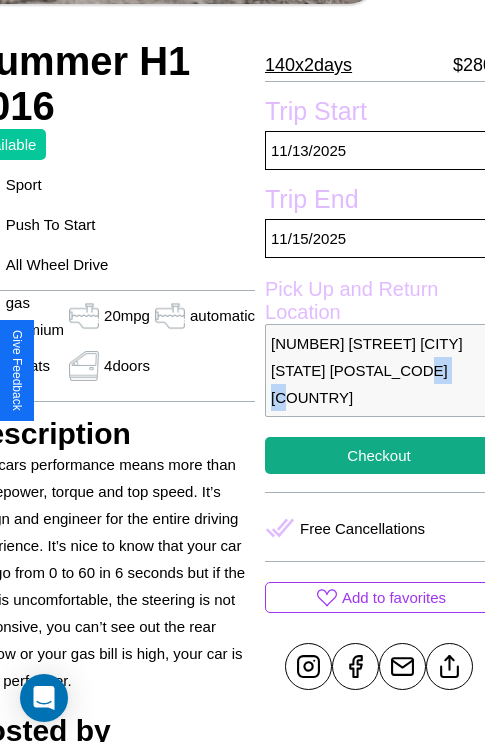 click on "1304 First Street  Philadelphia Pennsylvania 69243 United States" at bounding box center (379, 370) 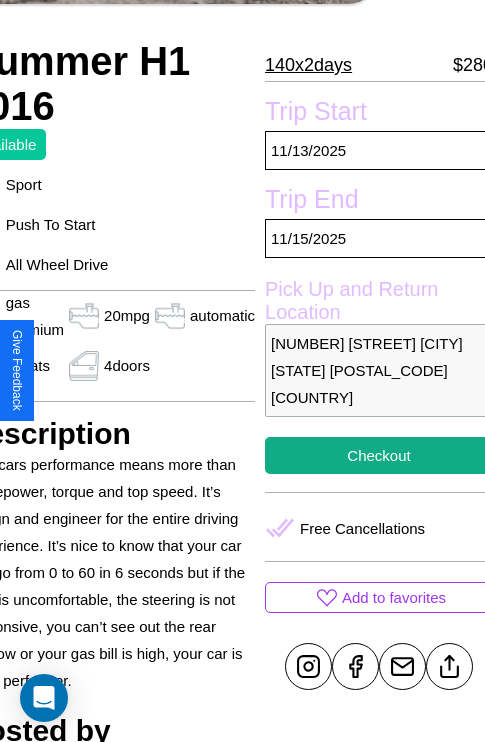 click on "1304 First Street  Philadelphia Pennsylvania 69243 United States" at bounding box center [379, 370] 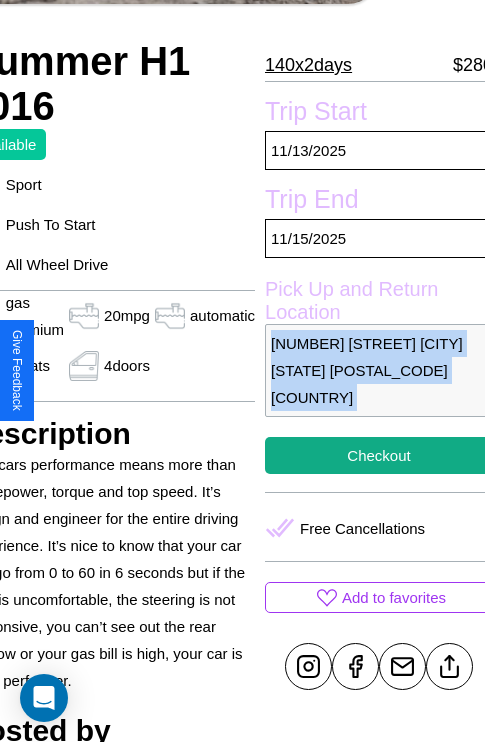 click on "1304 First Street  Philadelphia Pennsylvania 69243 United States" at bounding box center (379, 370) 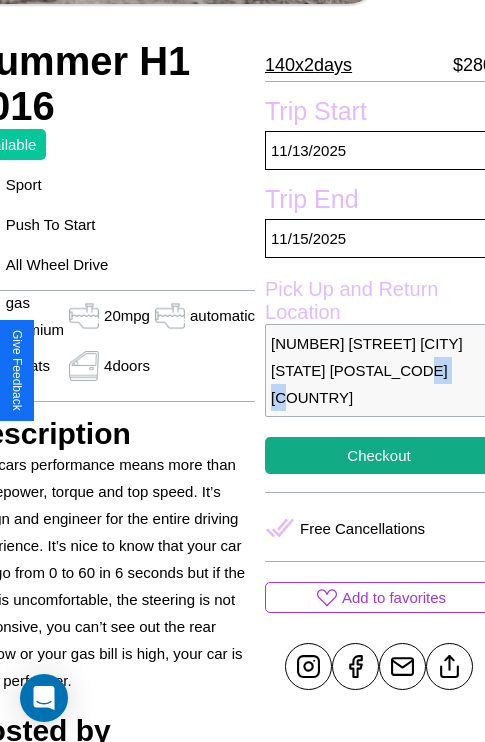 click on "1304 First Street  Philadelphia Pennsylvania 69243 United States" at bounding box center [379, 370] 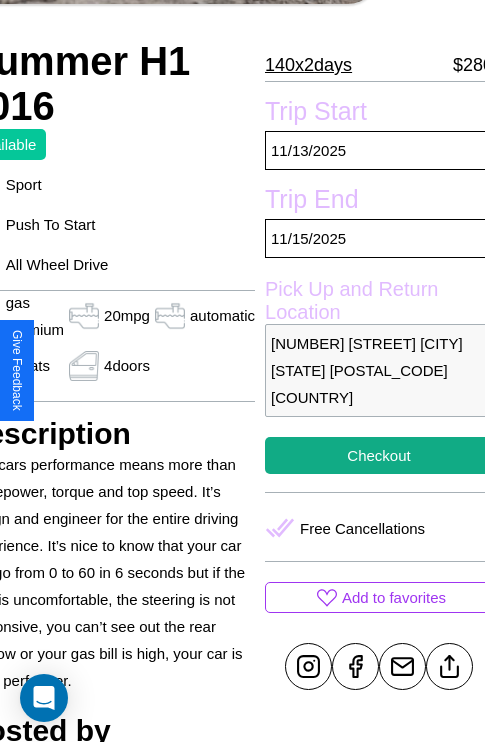 scroll, scrollTop: 525, scrollLeft: 107, axis: both 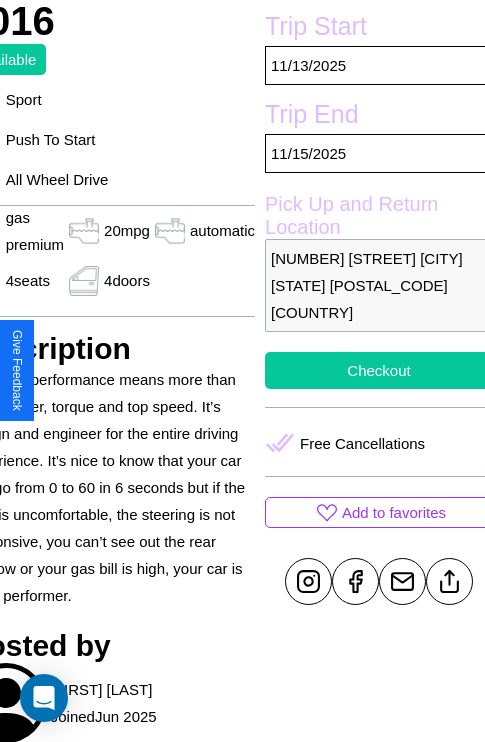 click on "Checkout" at bounding box center (379, 370) 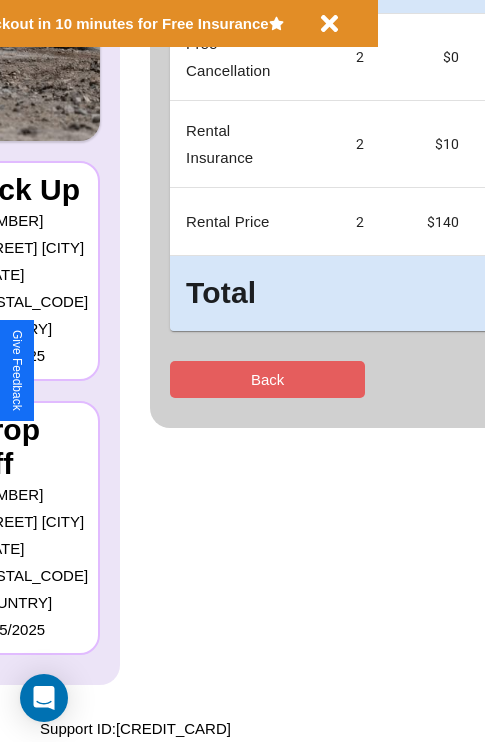 scroll, scrollTop: 0, scrollLeft: 0, axis: both 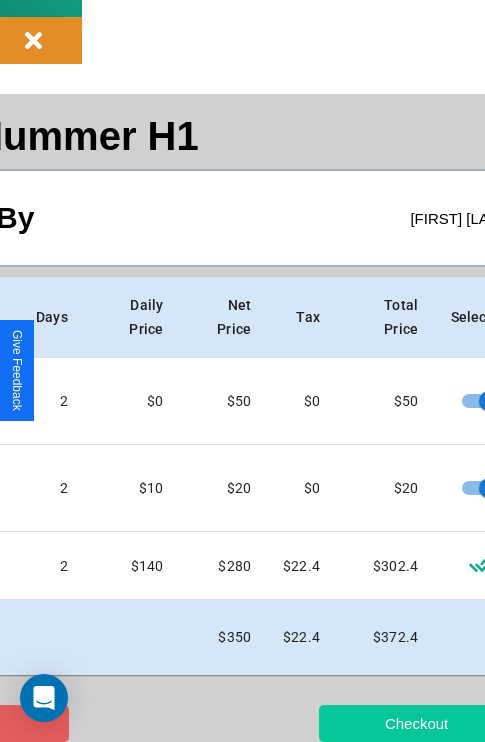 click on "Checkout" at bounding box center [416, 723] 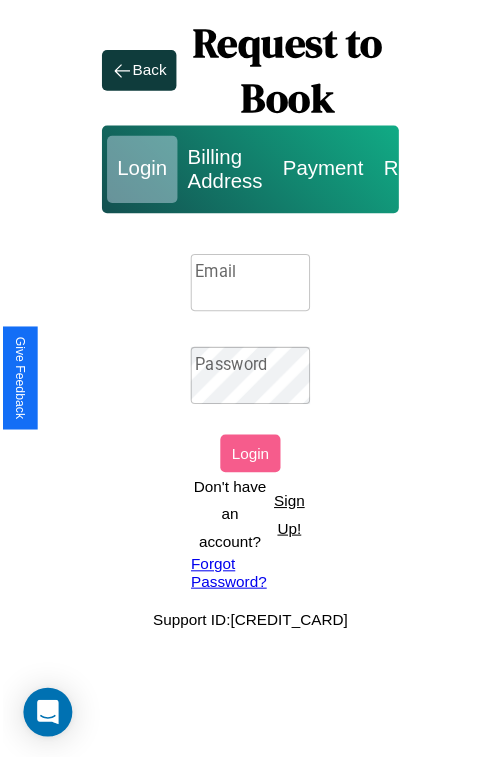 scroll, scrollTop: 0, scrollLeft: 0, axis: both 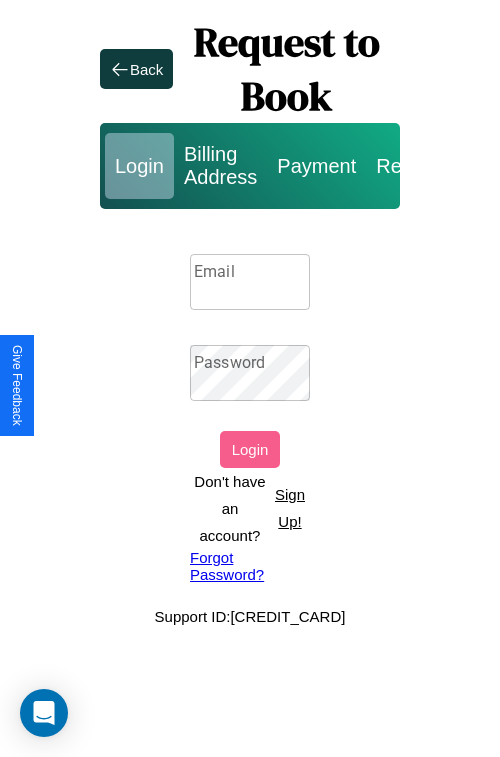 click on "Email" at bounding box center [250, 282] 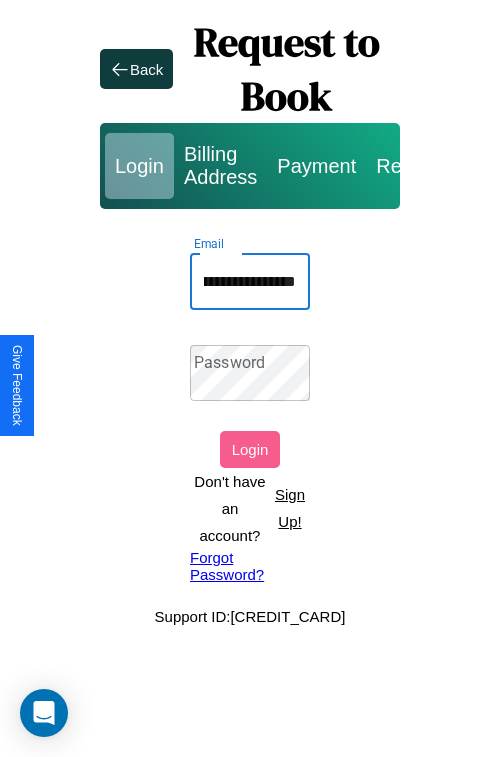 scroll, scrollTop: 0, scrollLeft: 96, axis: horizontal 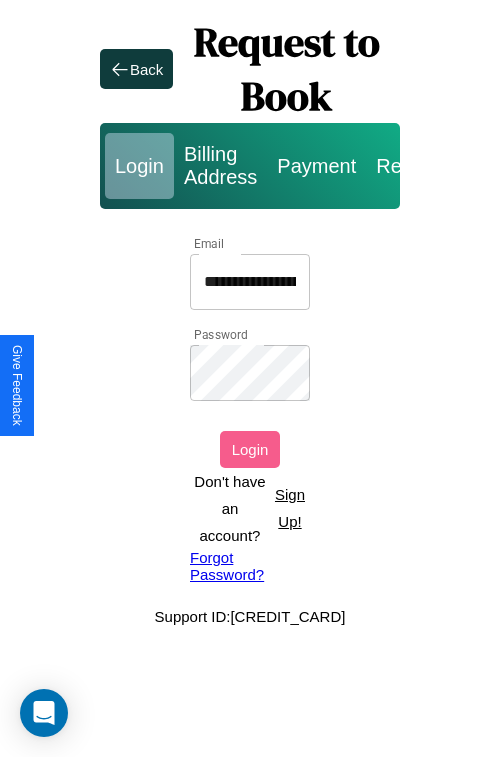 click on "Login" at bounding box center [250, 449] 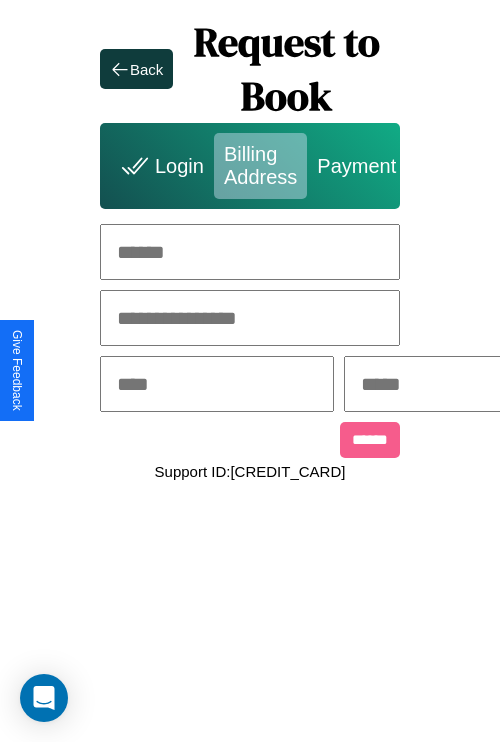 click at bounding box center (250, 252) 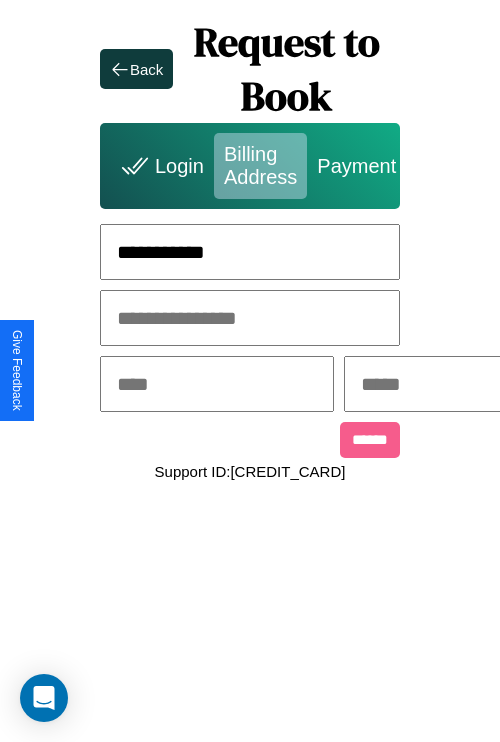 type on "**********" 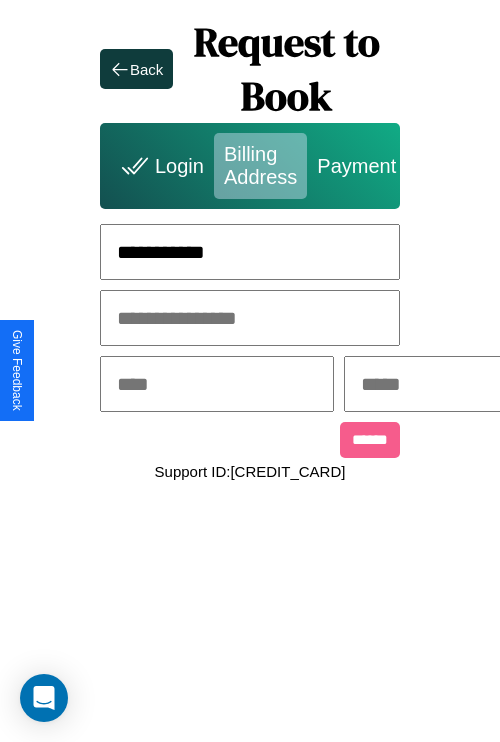click at bounding box center [217, 384] 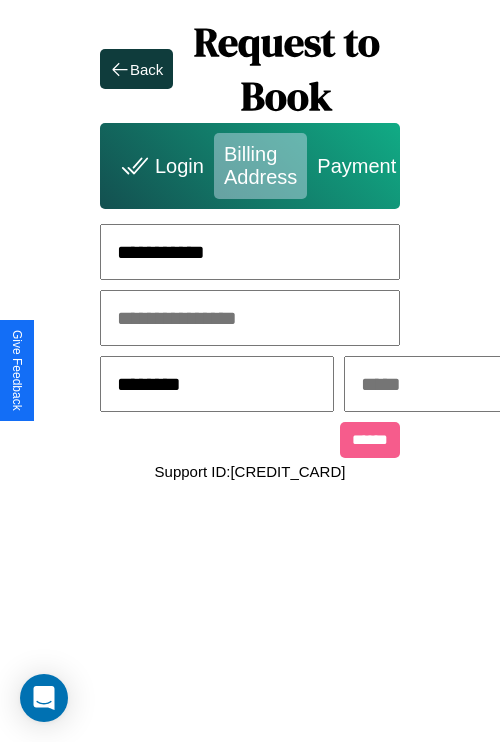 type on "********" 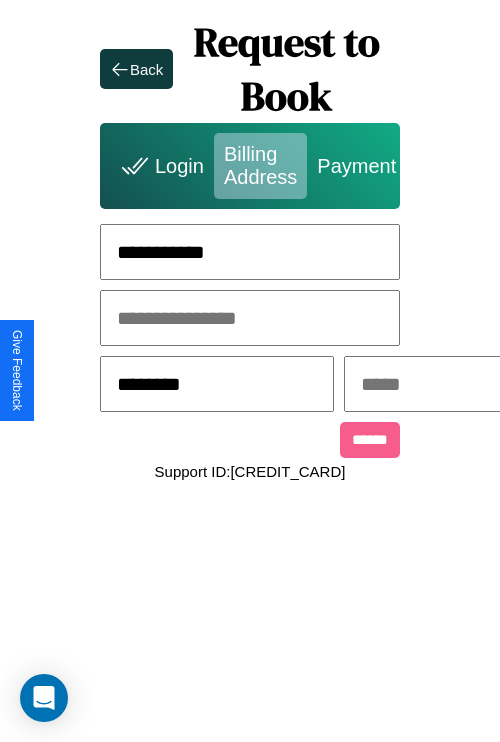 click at bounding box center (461, 384) 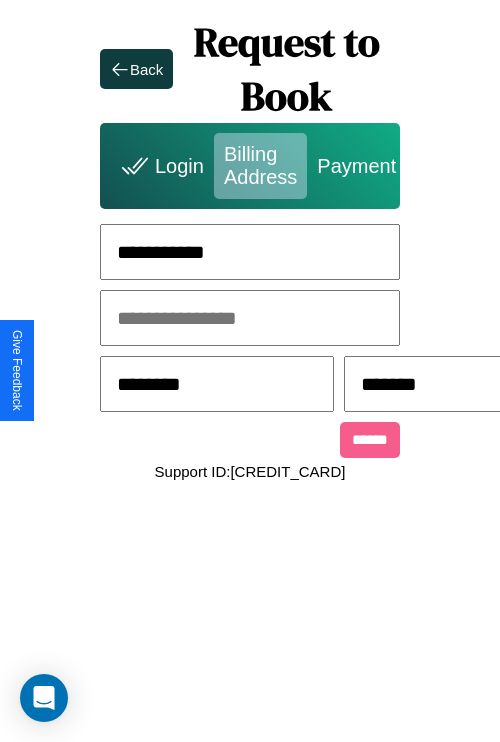 scroll, scrollTop: 0, scrollLeft: 517, axis: horizontal 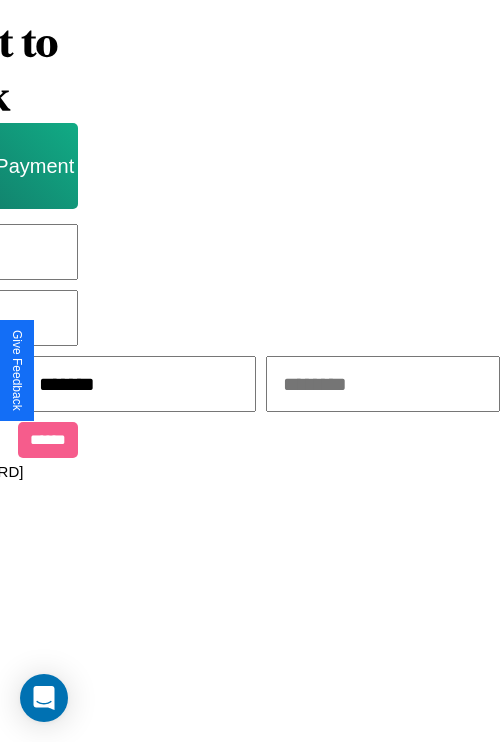 type on "*******" 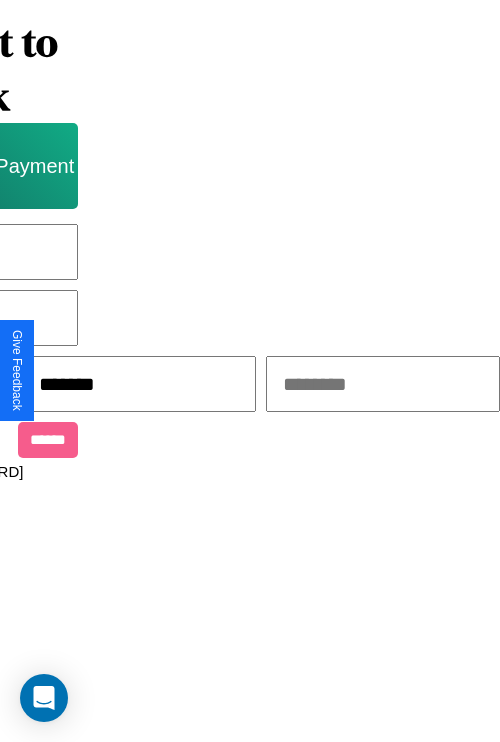 click at bounding box center [383, 384] 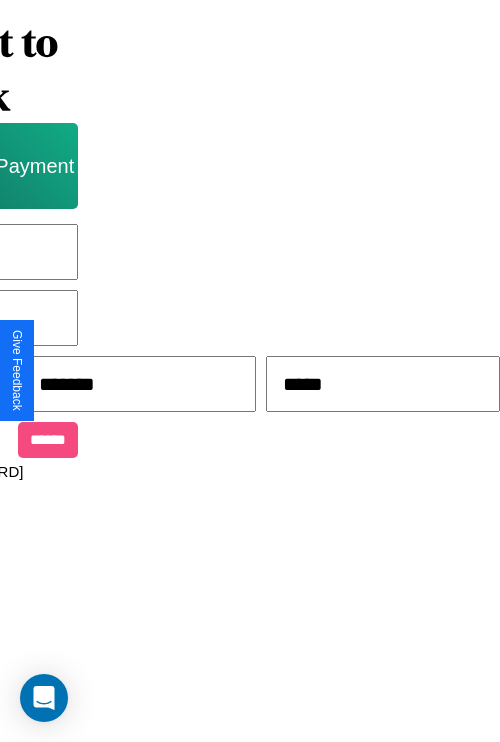 type on "*****" 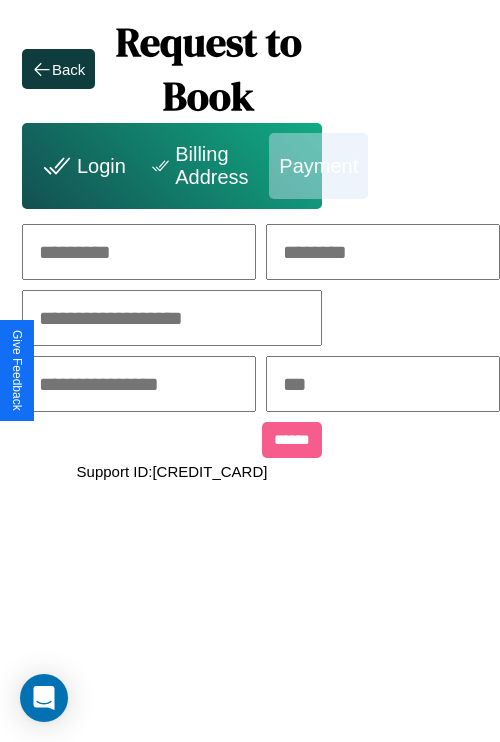 scroll, scrollTop: 0, scrollLeft: 208, axis: horizontal 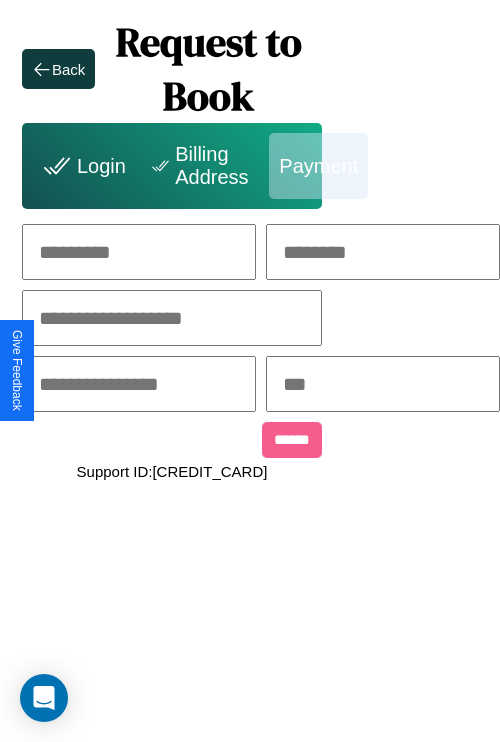 click at bounding box center [139, 252] 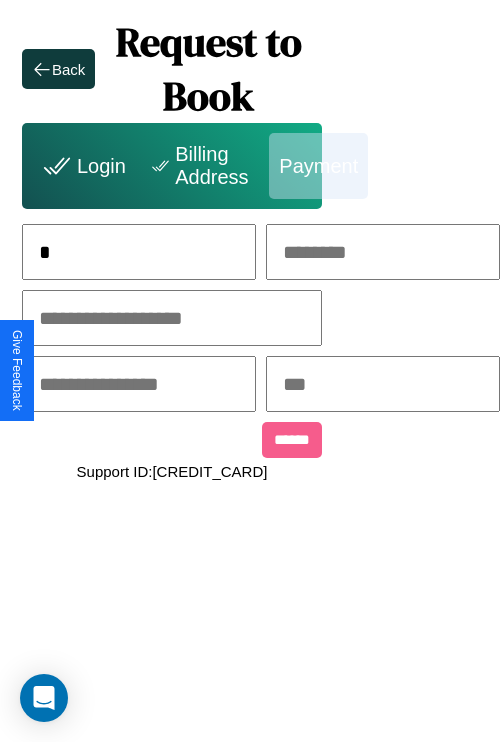 scroll, scrollTop: 0, scrollLeft: 130, axis: horizontal 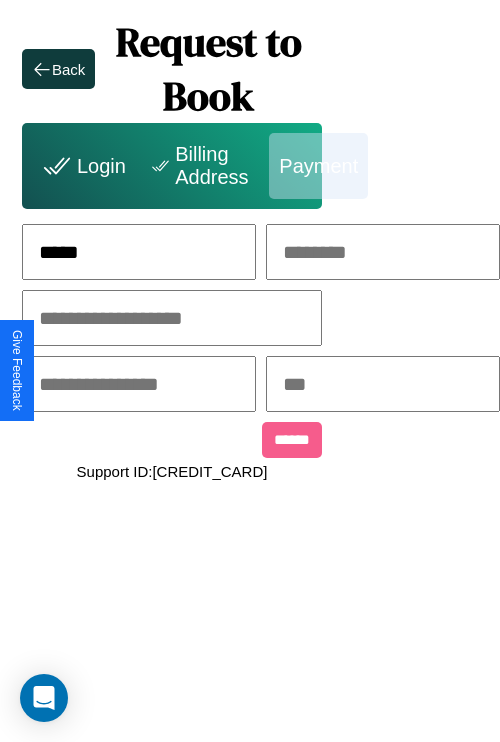 type on "*****" 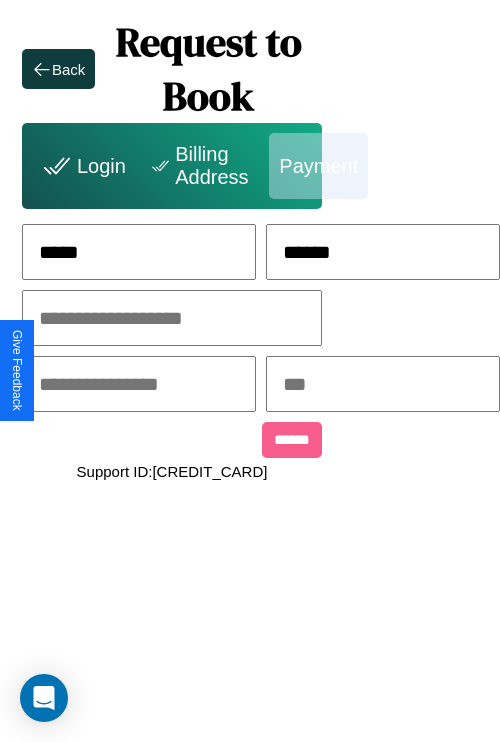 type on "******" 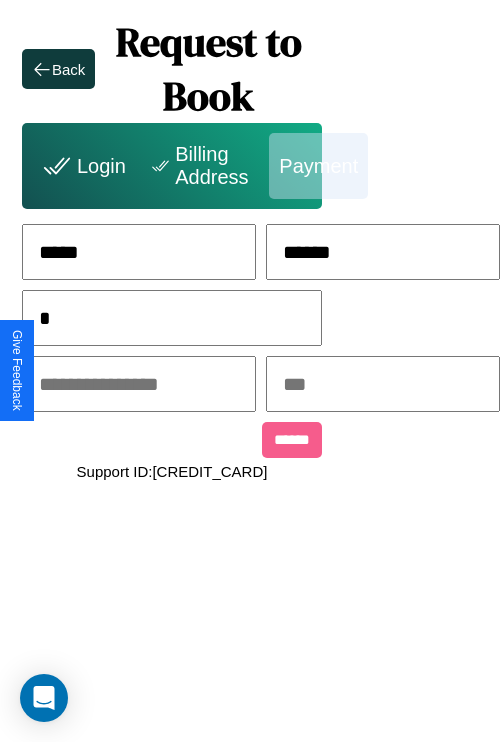 scroll, scrollTop: 0, scrollLeft: 128, axis: horizontal 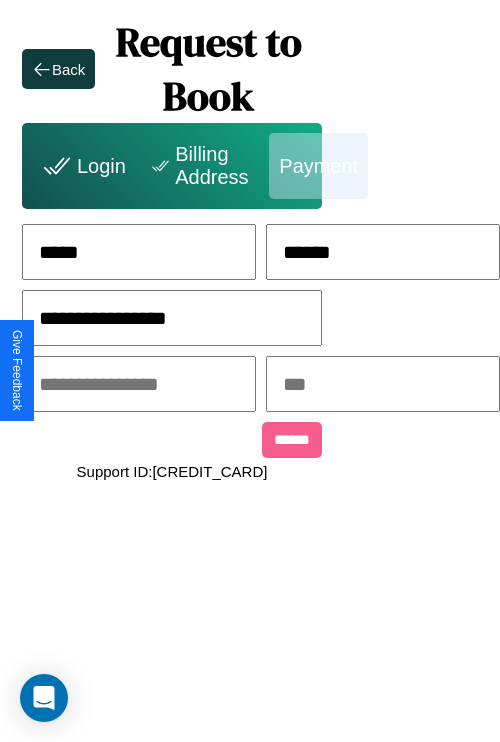 type on "**********" 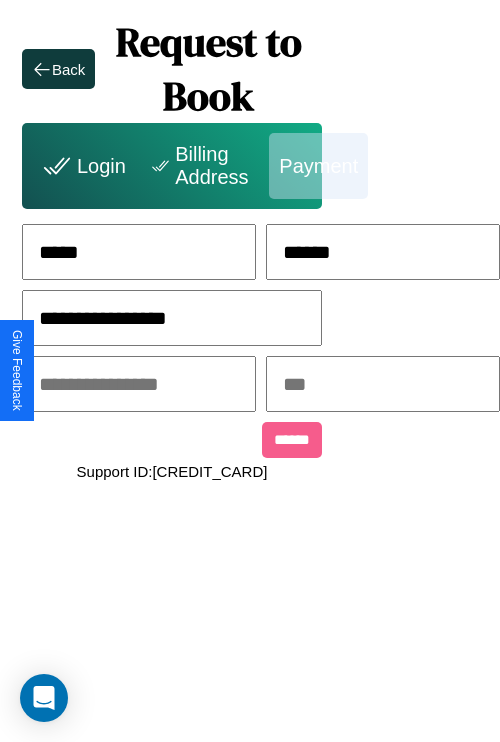 click at bounding box center [139, 384] 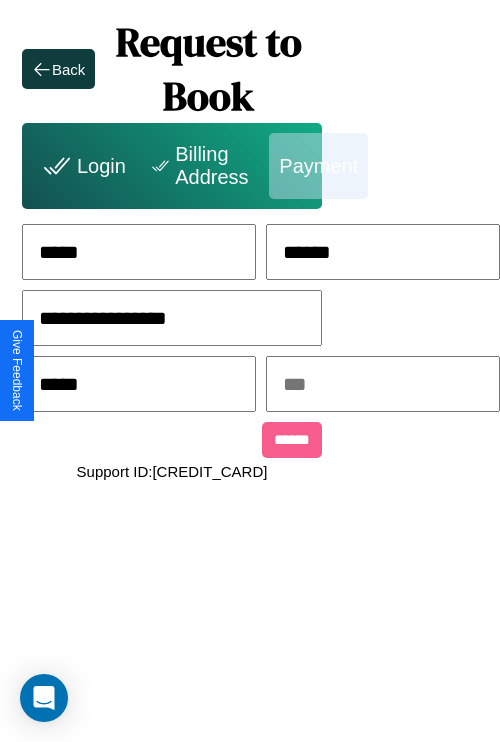 type on "*****" 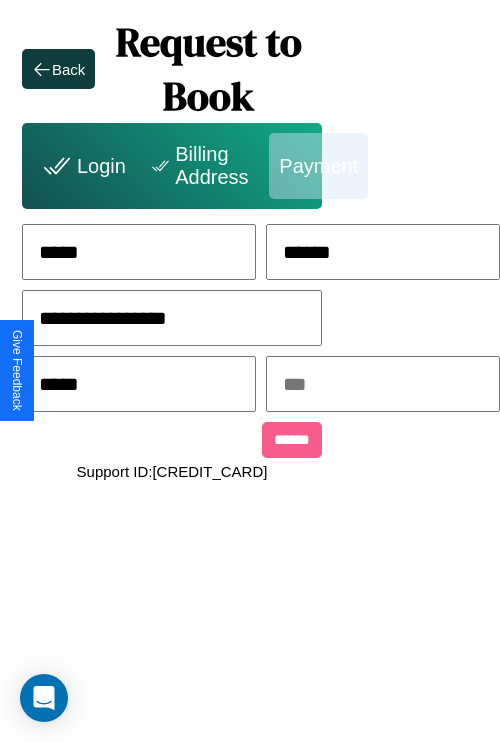 click at bounding box center (383, 384) 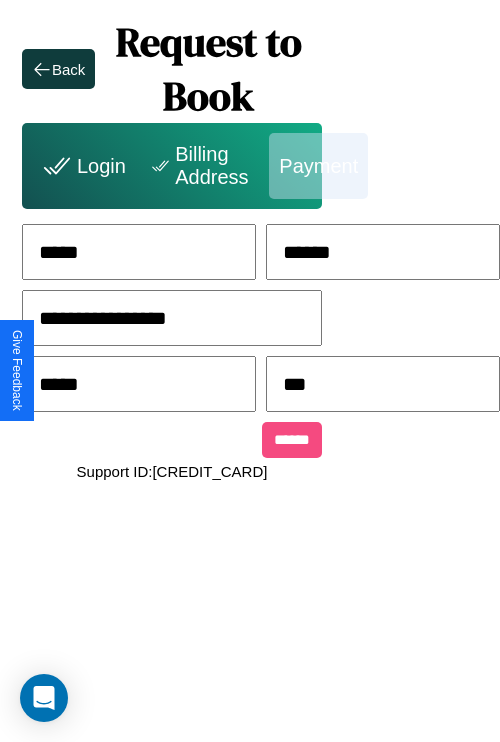 type on "***" 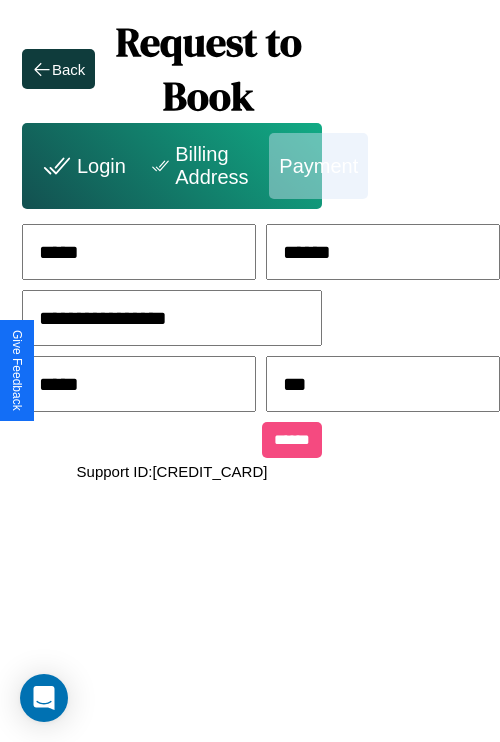 click on "******" at bounding box center (292, 440) 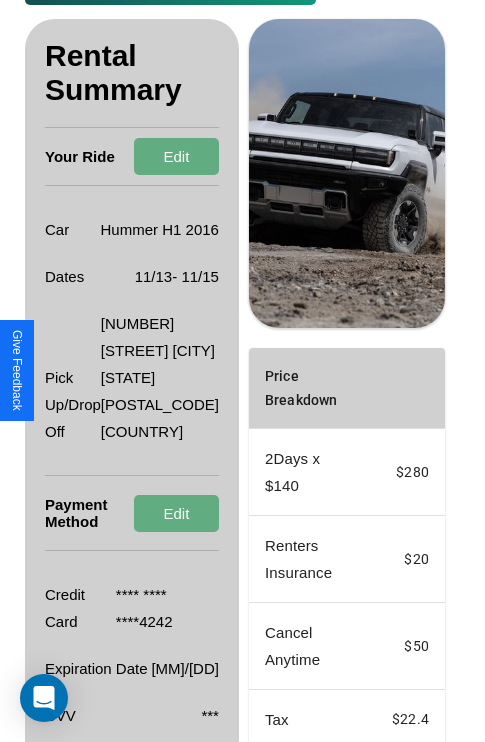 scroll, scrollTop: 482, scrollLeft: 72, axis: both 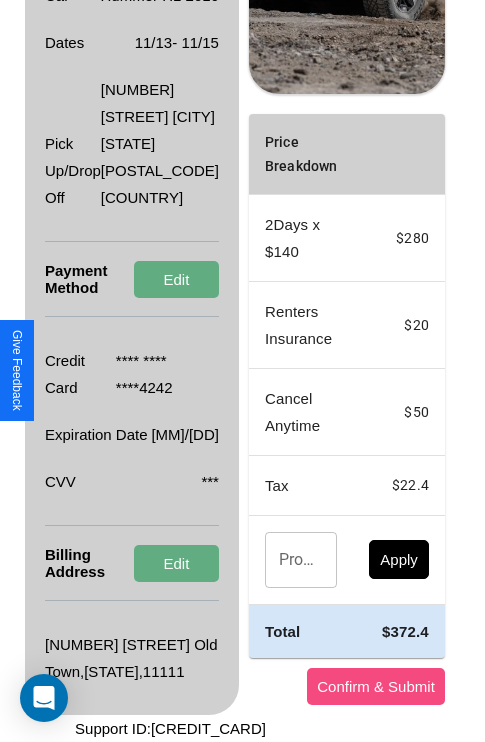 click on "Confirm & Submit" at bounding box center (376, 686) 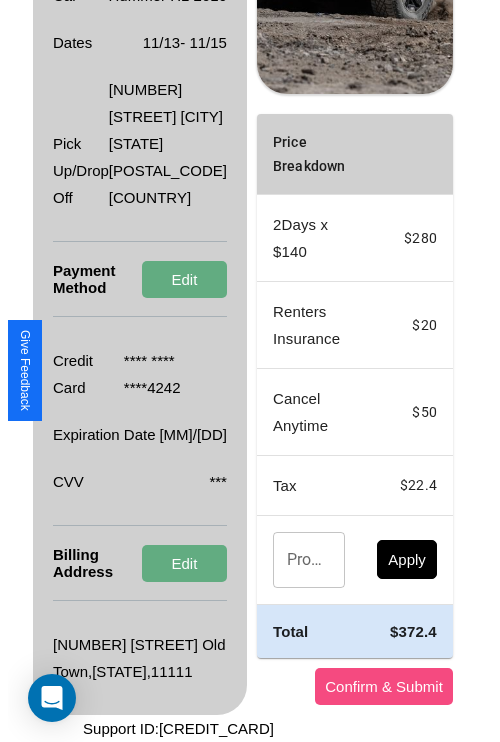 scroll, scrollTop: 0, scrollLeft: 72, axis: horizontal 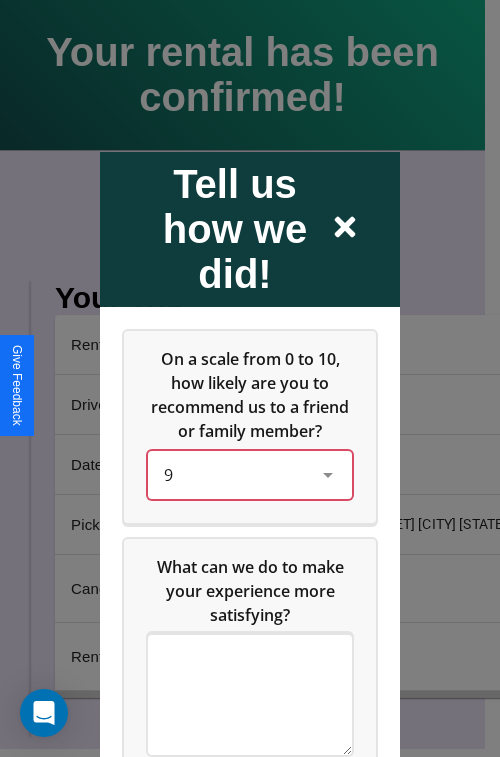click on "9" at bounding box center (234, 474) 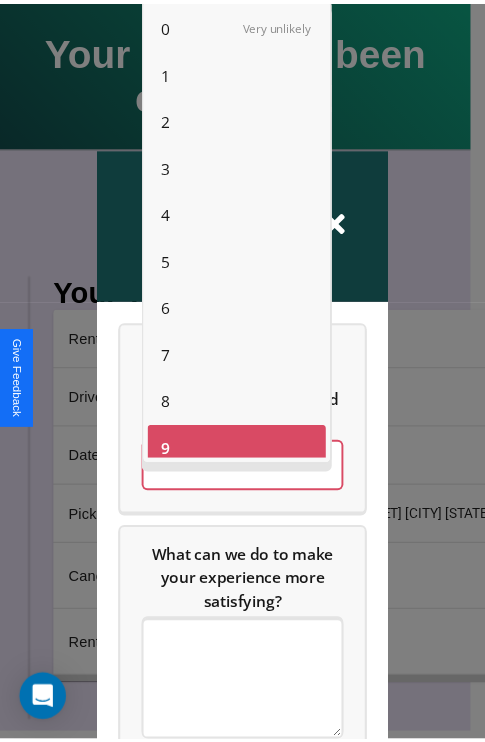 scroll, scrollTop: 14, scrollLeft: 0, axis: vertical 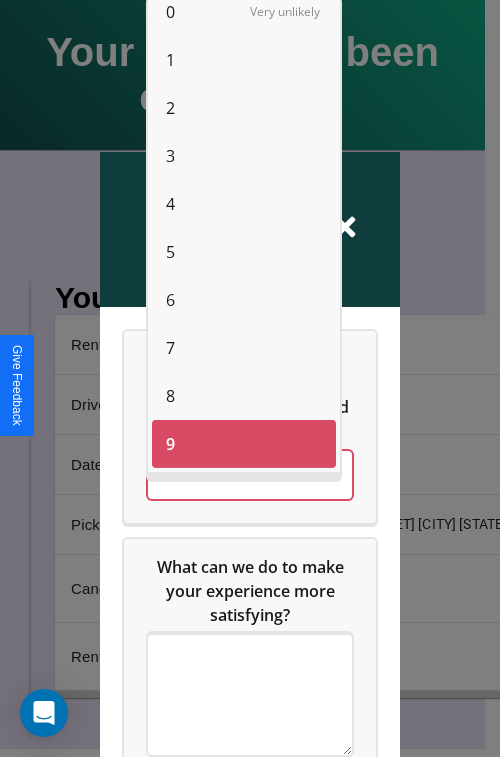 click on "6" at bounding box center [170, 300] 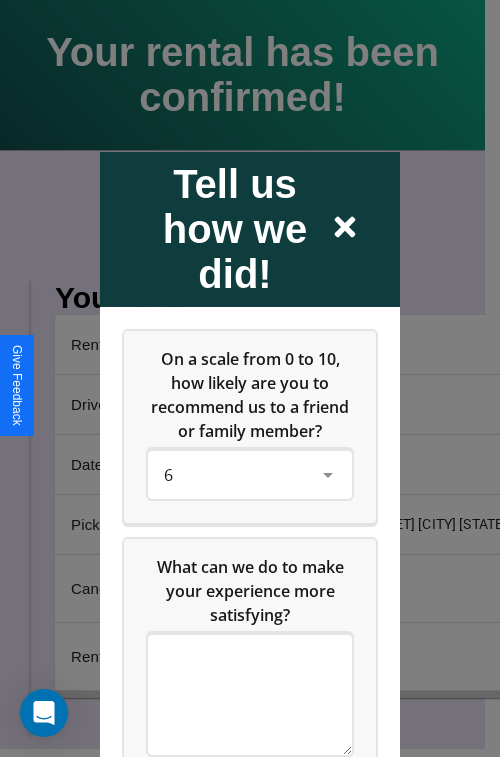 click 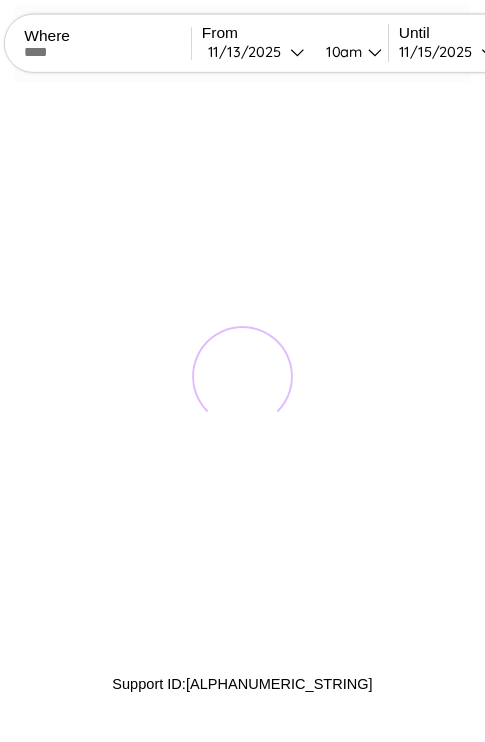 scroll, scrollTop: 0, scrollLeft: 0, axis: both 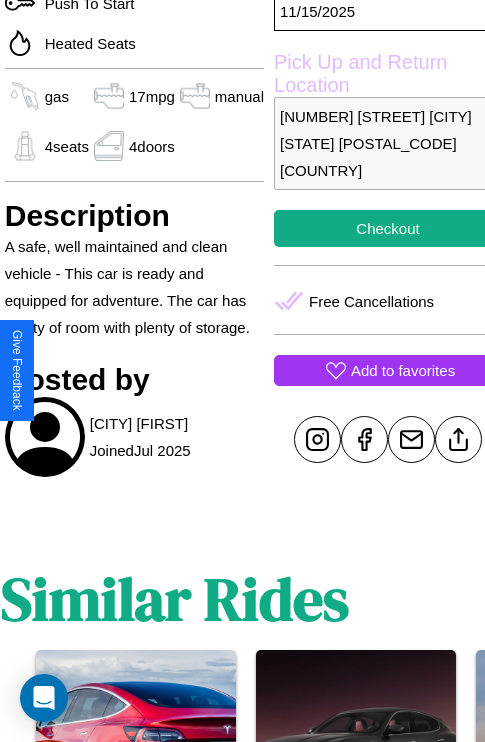 click on "Add to favorites" at bounding box center (403, 370) 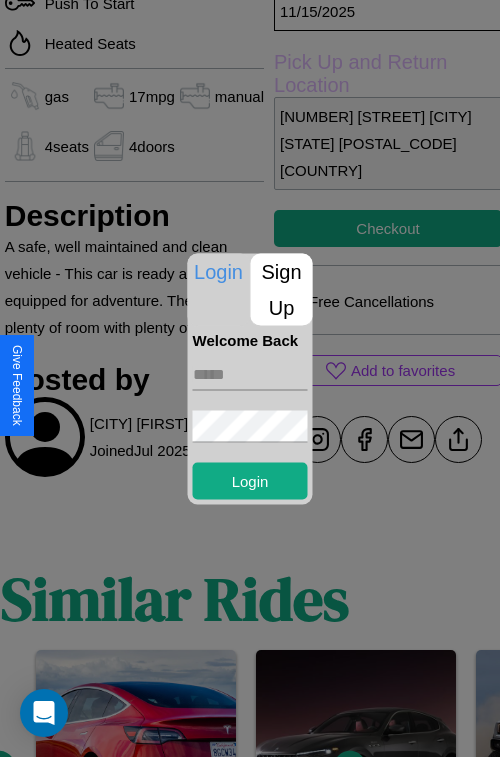 click at bounding box center [250, 374] 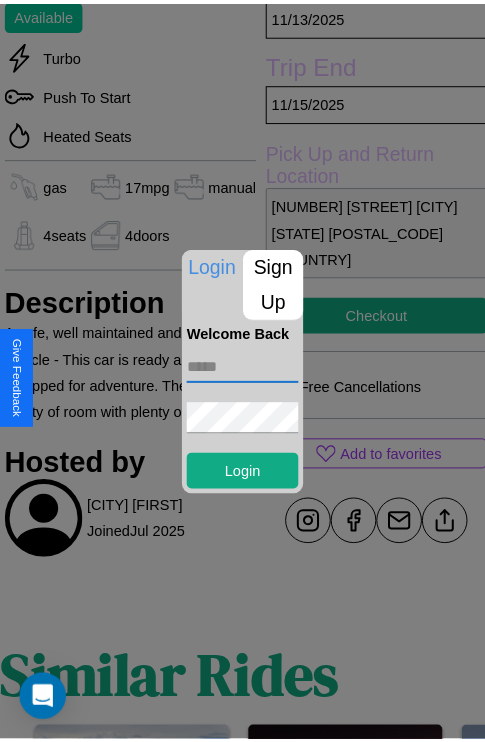 scroll, scrollTop: 517, scrollLeft: 68, axis: both 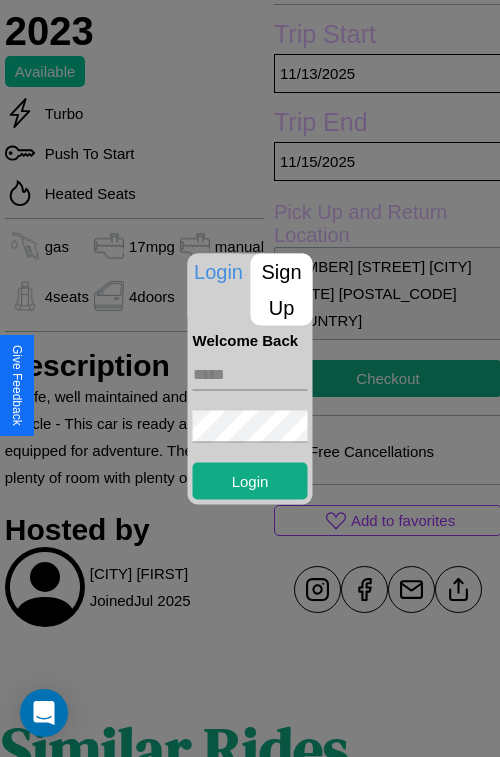 click at bounding box center [250, 378] 